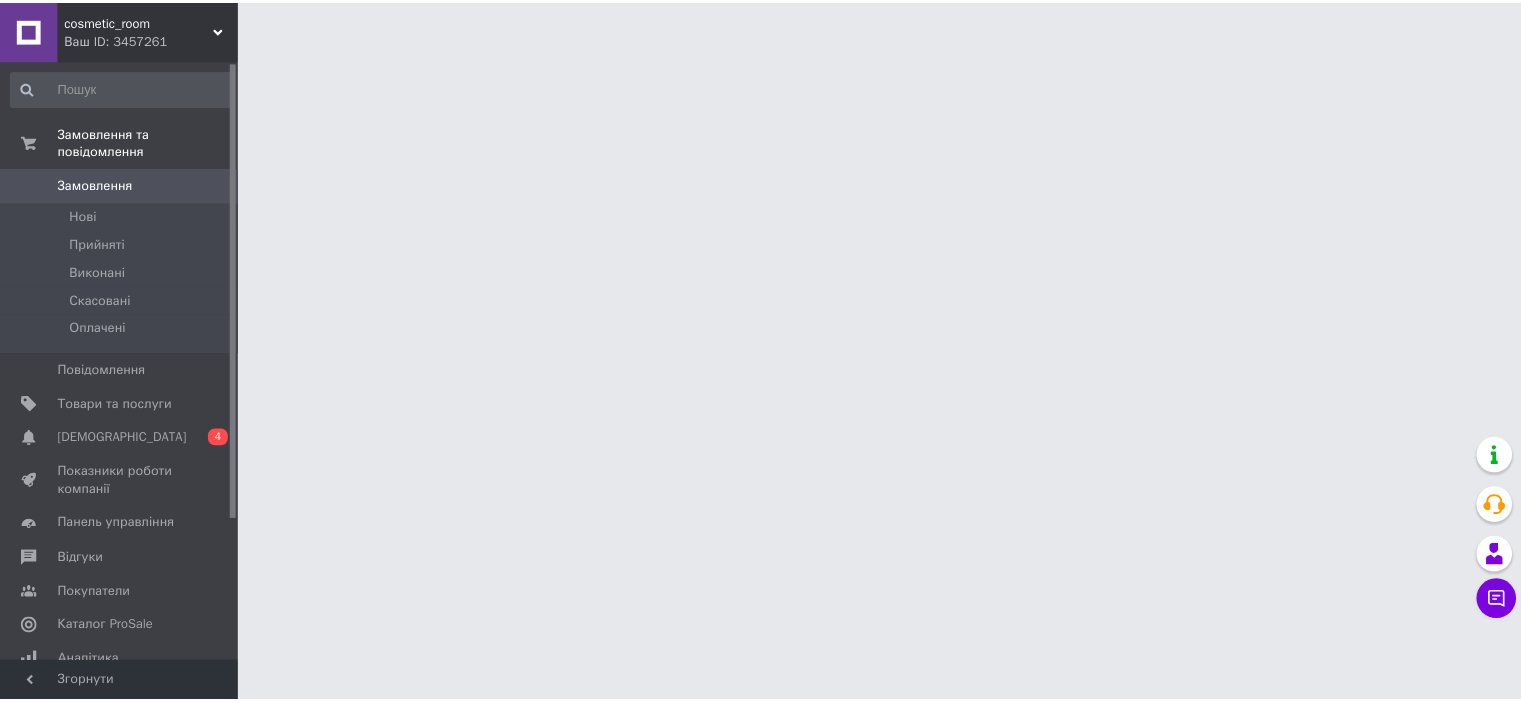 scroll, scrollTop: 0, scrollLeft: 0, axis: both 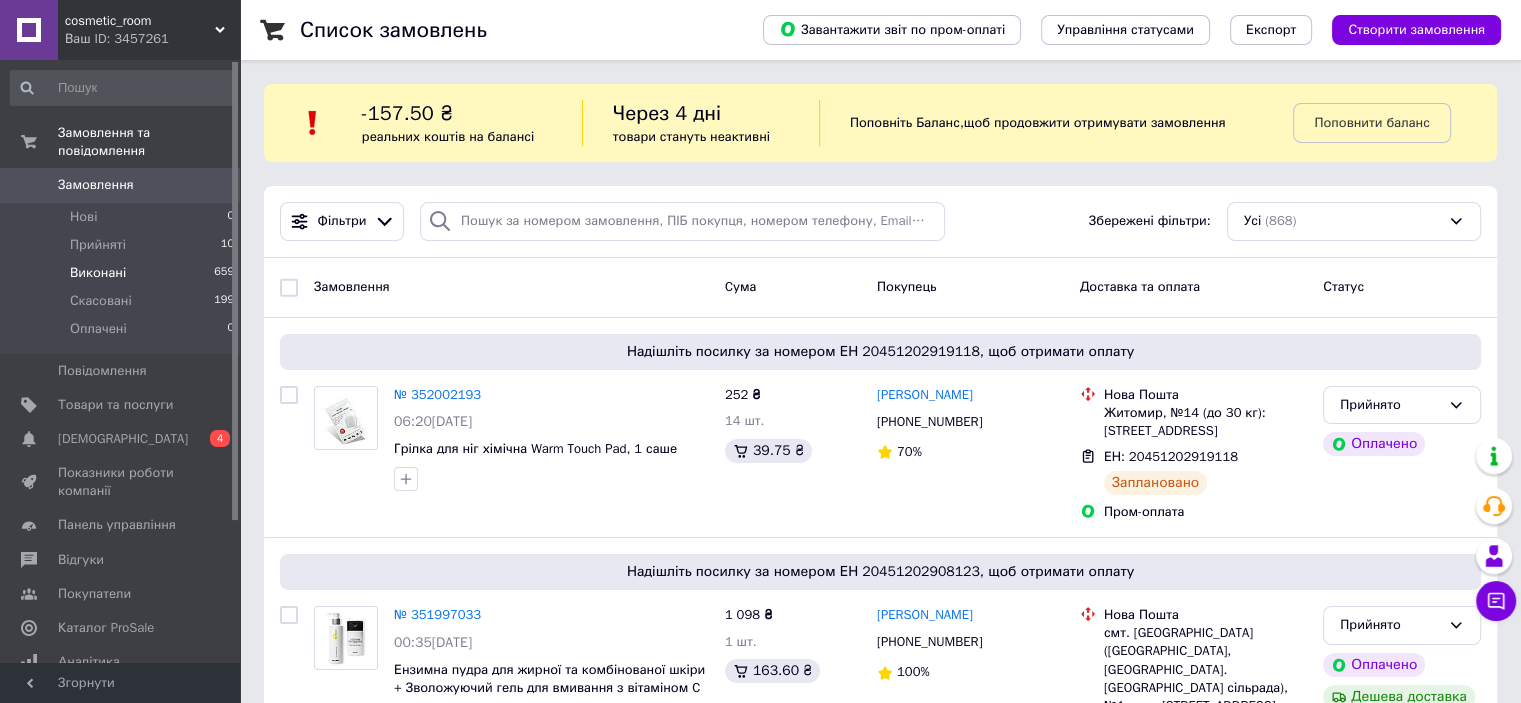 click on "Виконані" at bounding box center (98, 273) 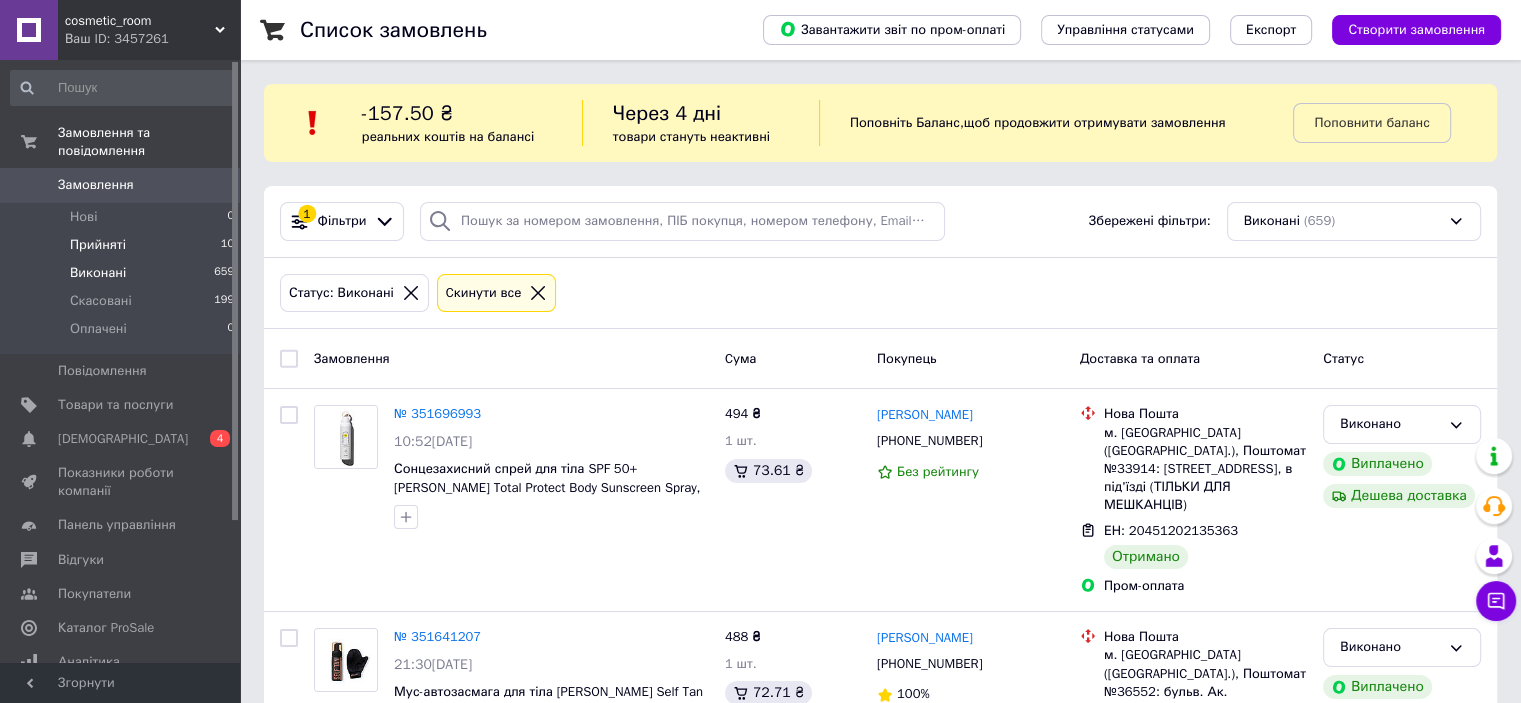 click on "Прийняті" at bounding box center [98, 245] 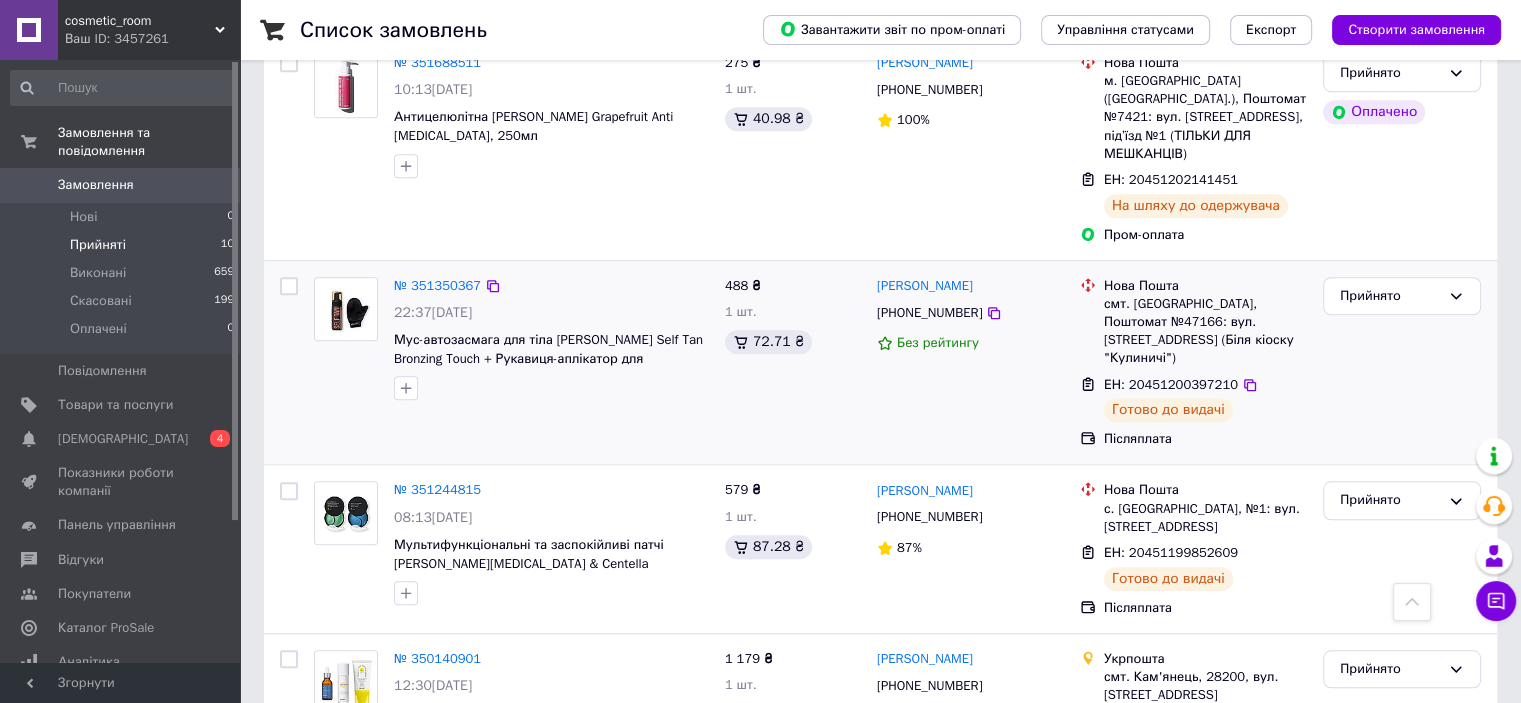 scroll, scrollTop: 1691, scrollLeft: 0, axis: vertical 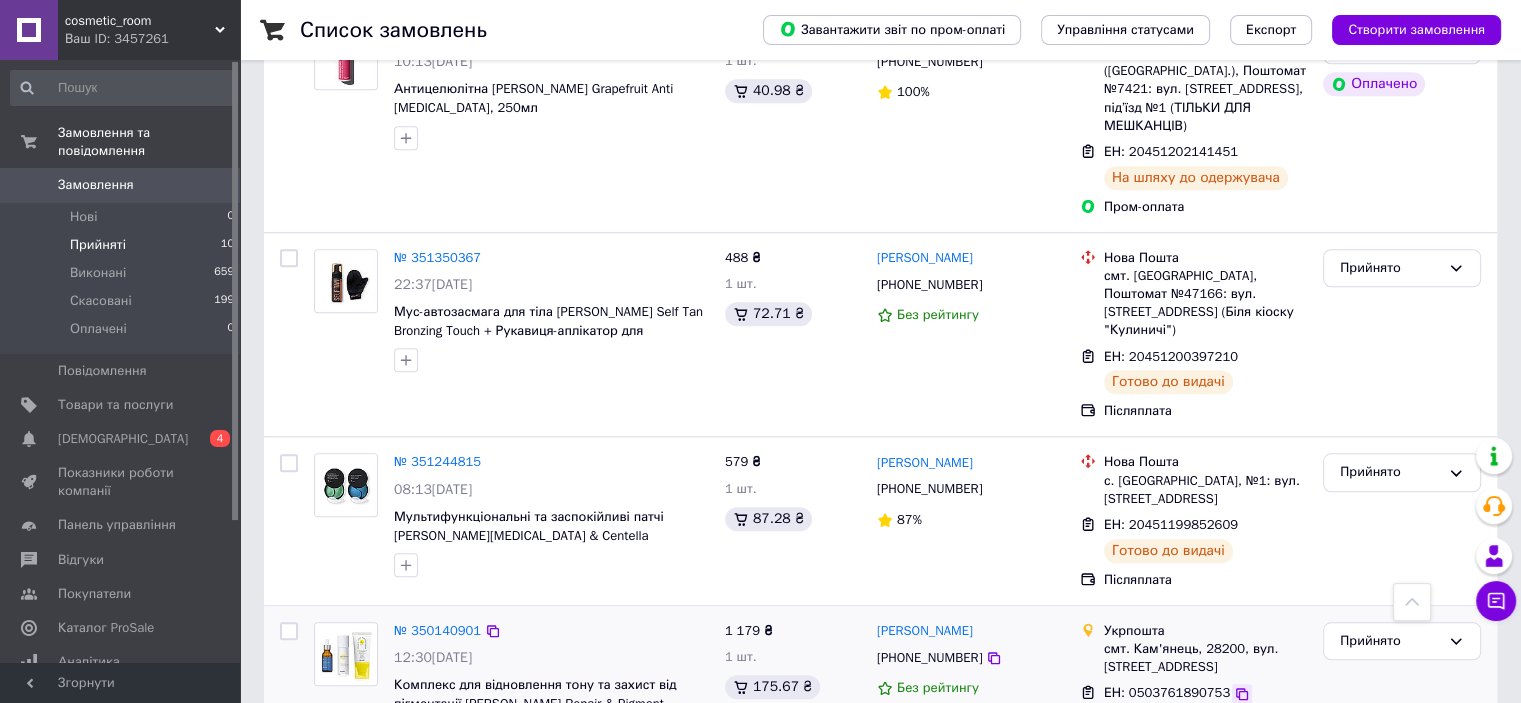 click 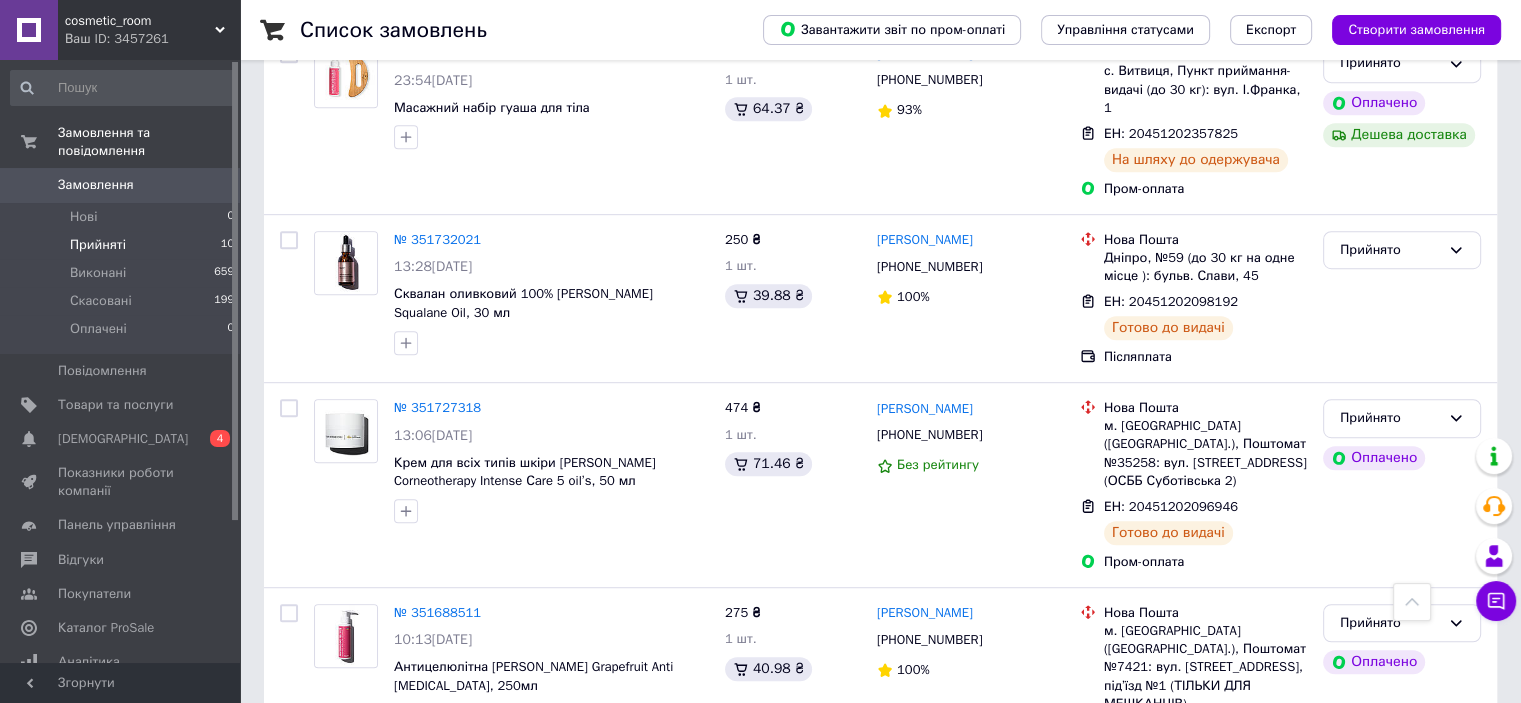 scroll, scrollTop: 1091, scrollLeft: 0, axis: vertical 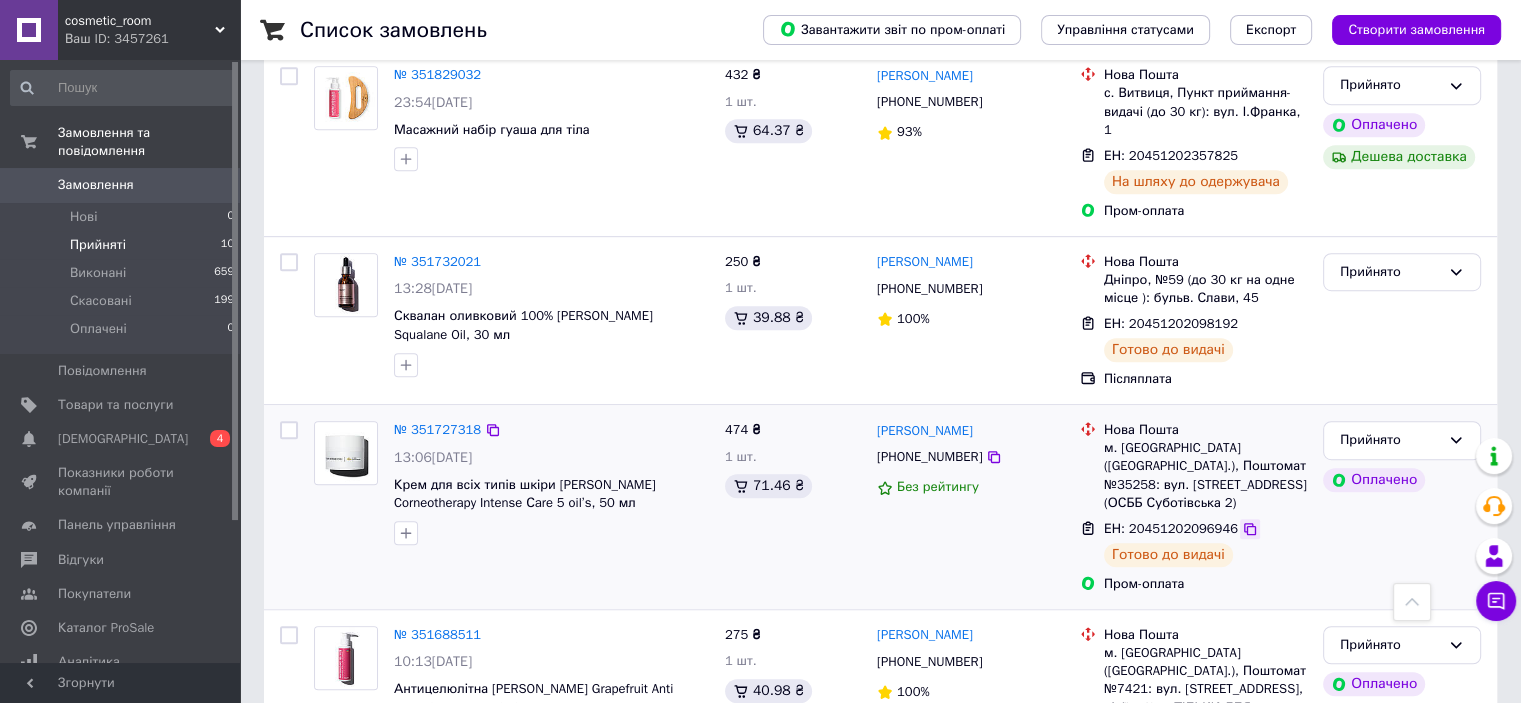 click 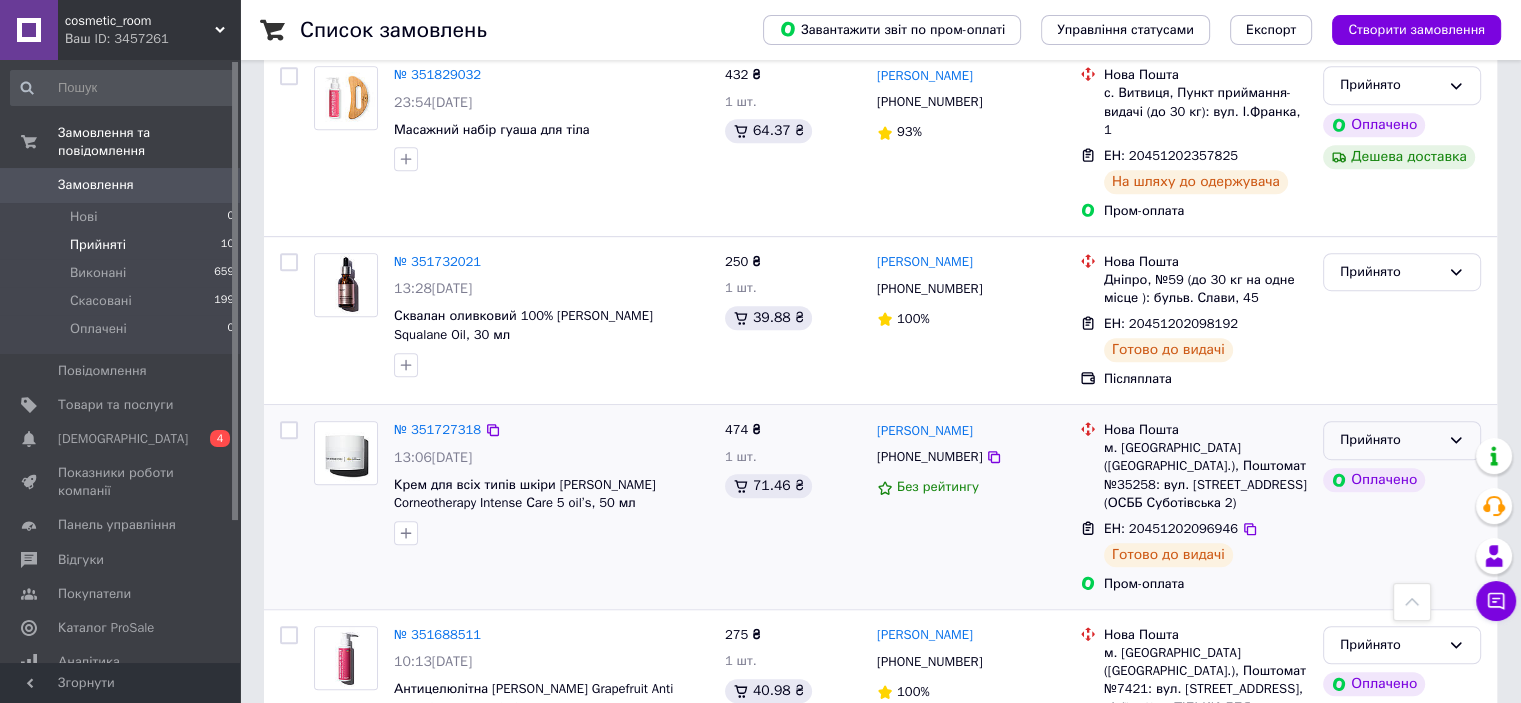 click on "Прийнято" at bounding box center (1390, 440) 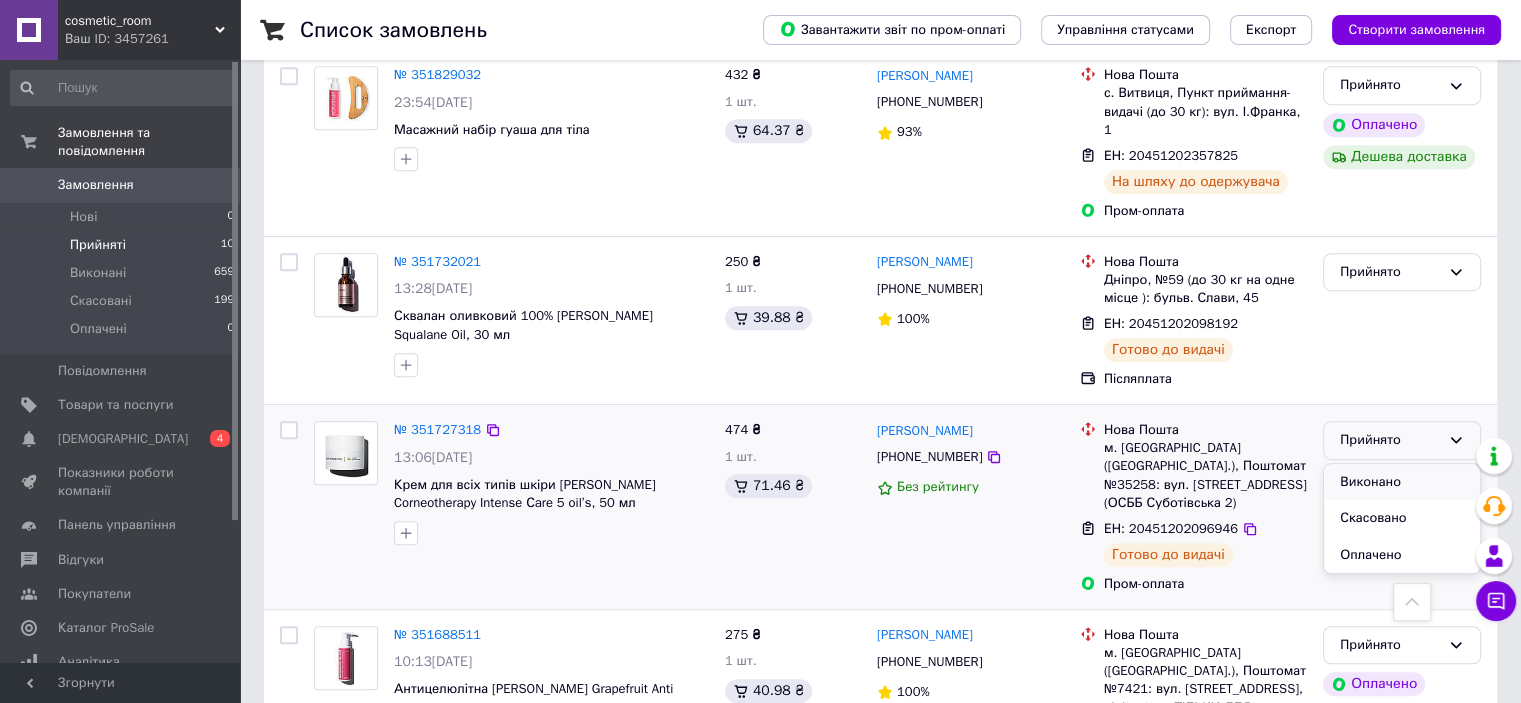click on "Виконано" at bounding box center (1402, 482) 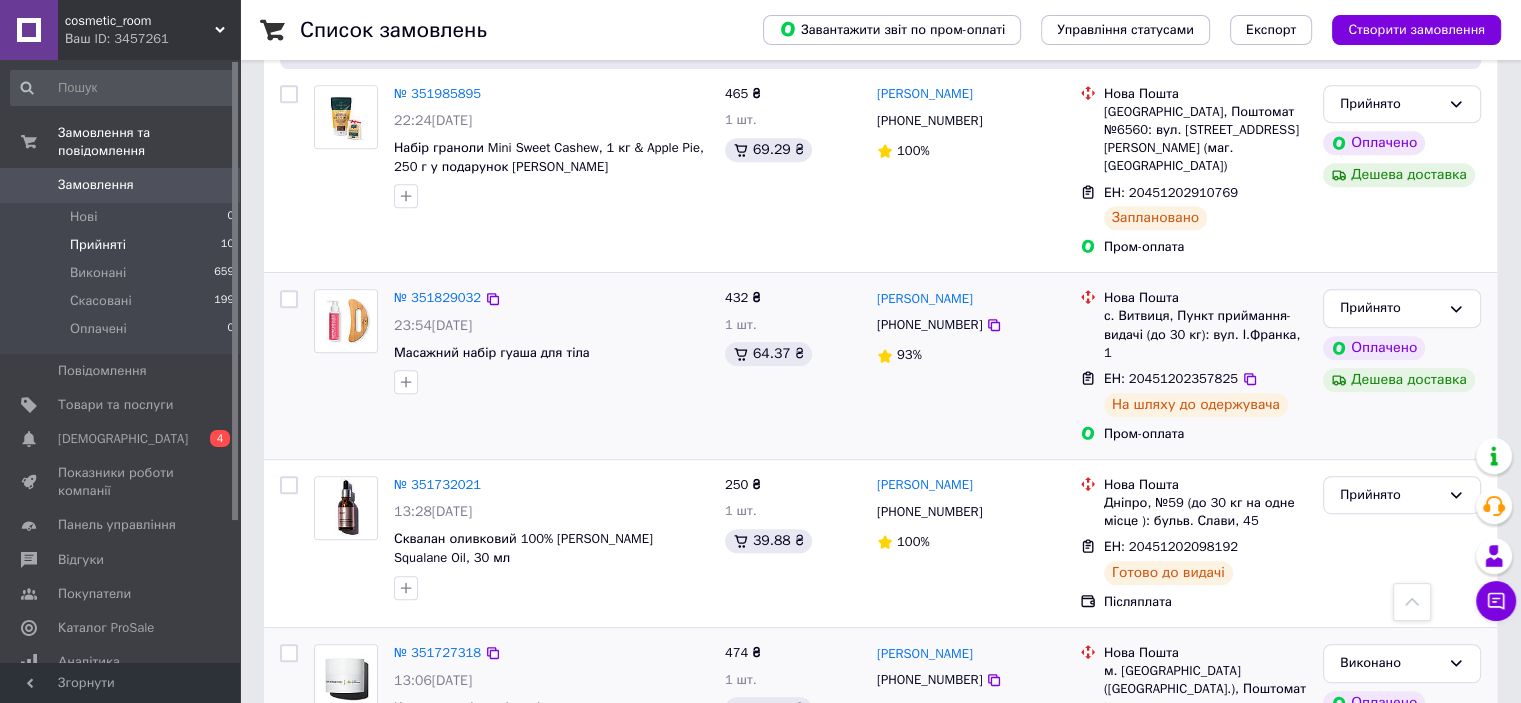scroll, scrollTop: 891, scrollLeft: 0, axis: vertical 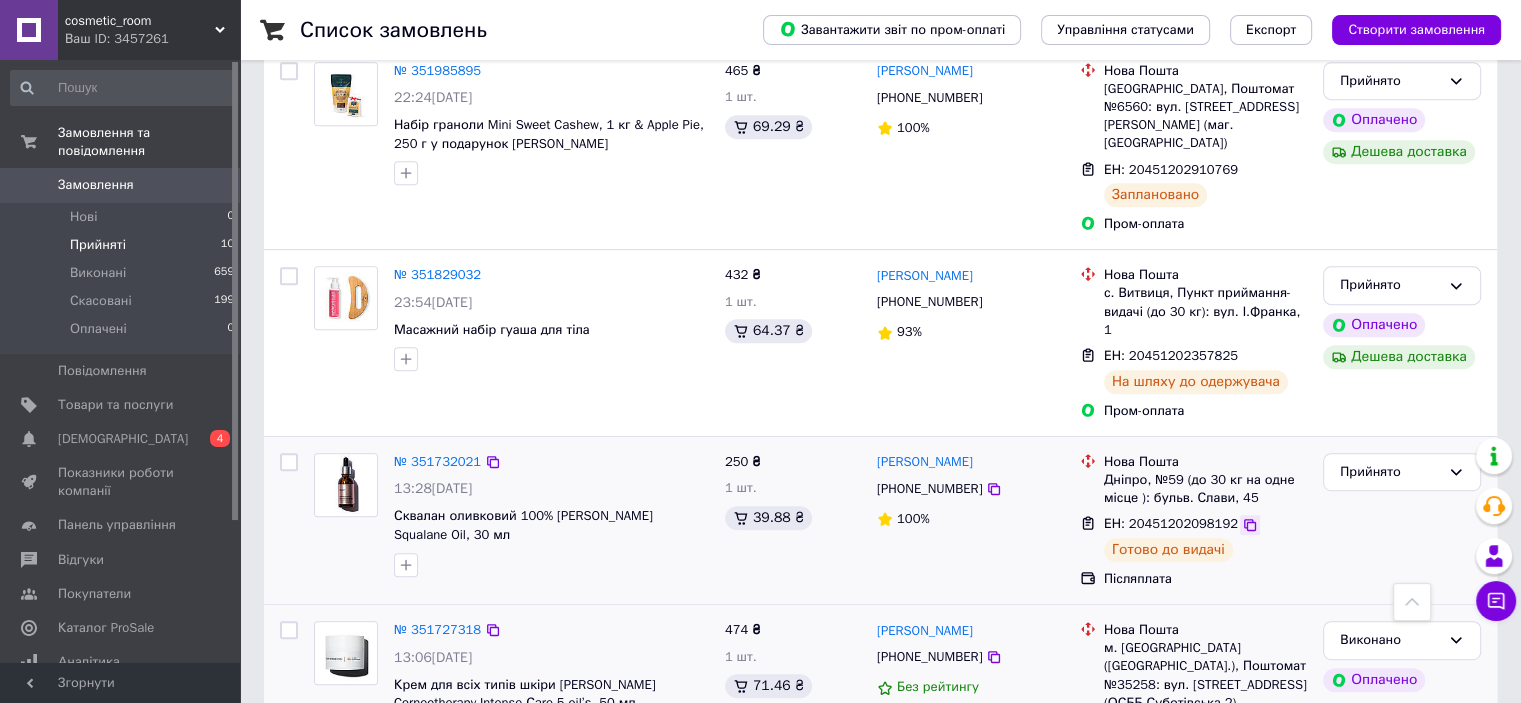 click 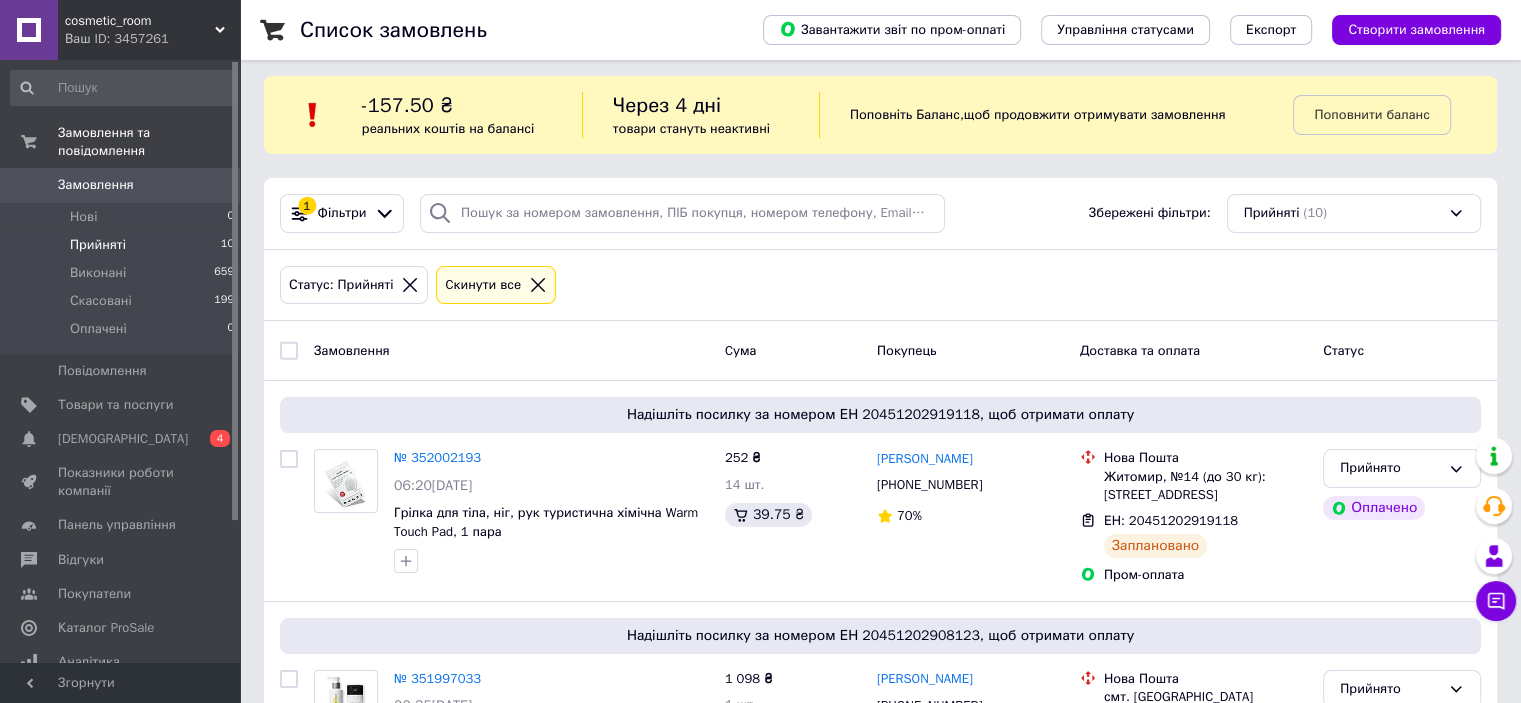 scroll, scrollTop: 0, scrollLeft: 0, axis: both 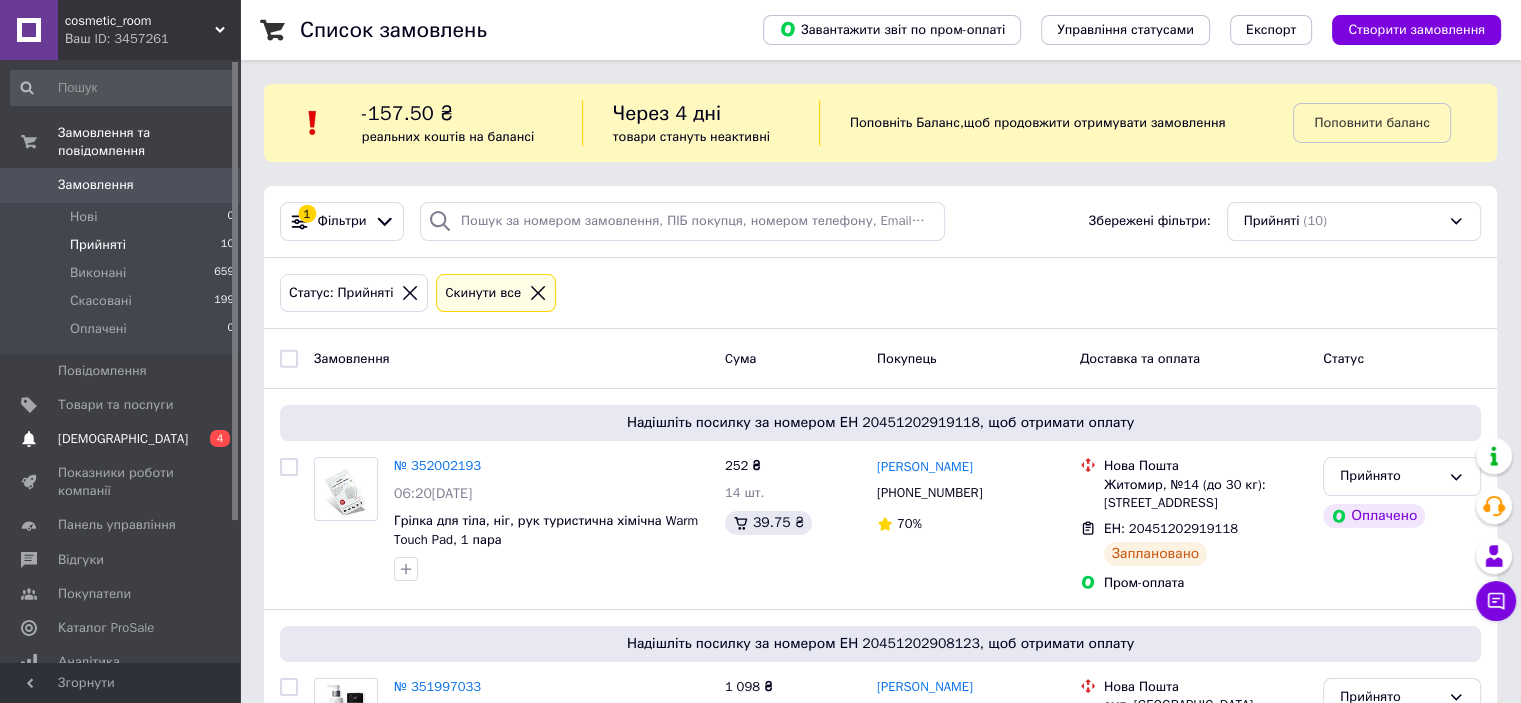 click on "[DEMOGRAPHIC_DATA]" at bounding box center [123, 439] 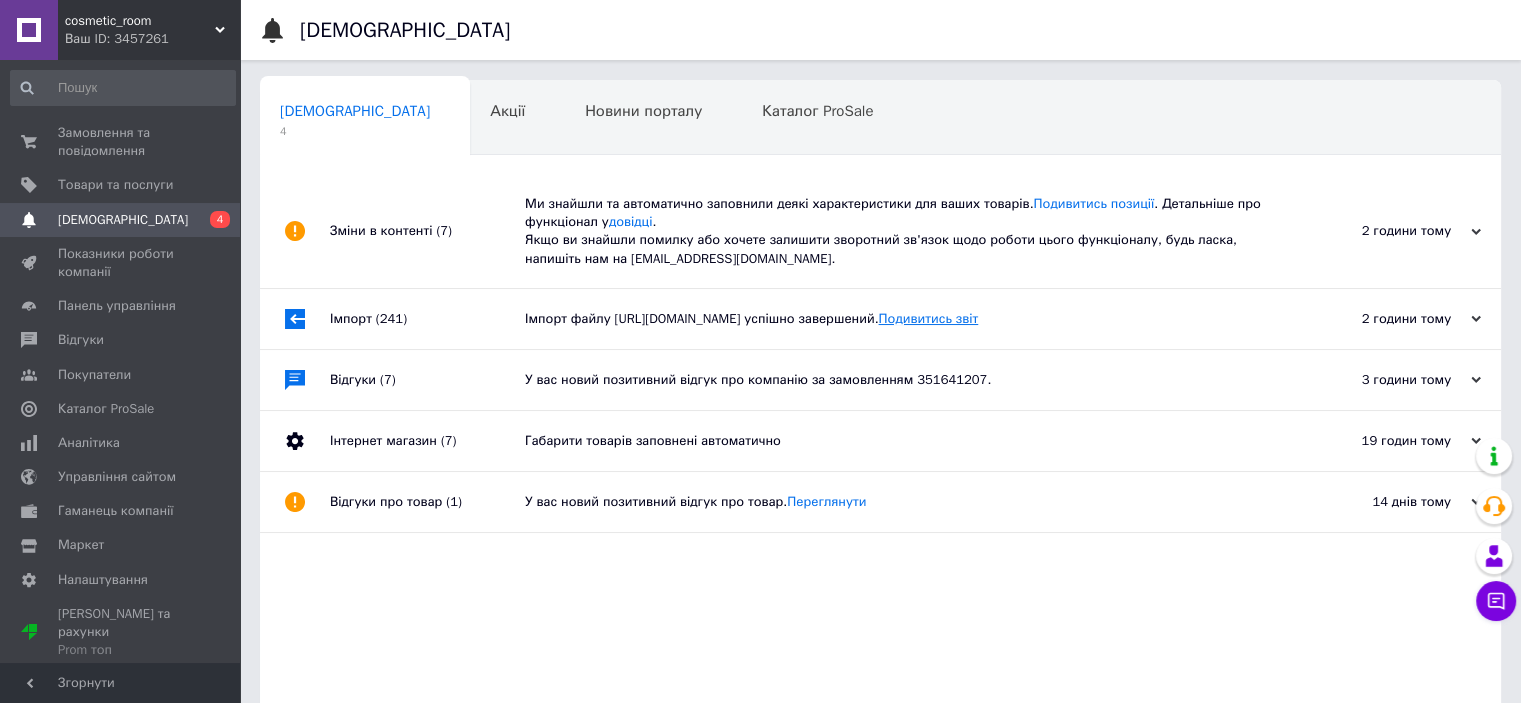 click on "Подивитись звіт" at bounding box center [928, 318] 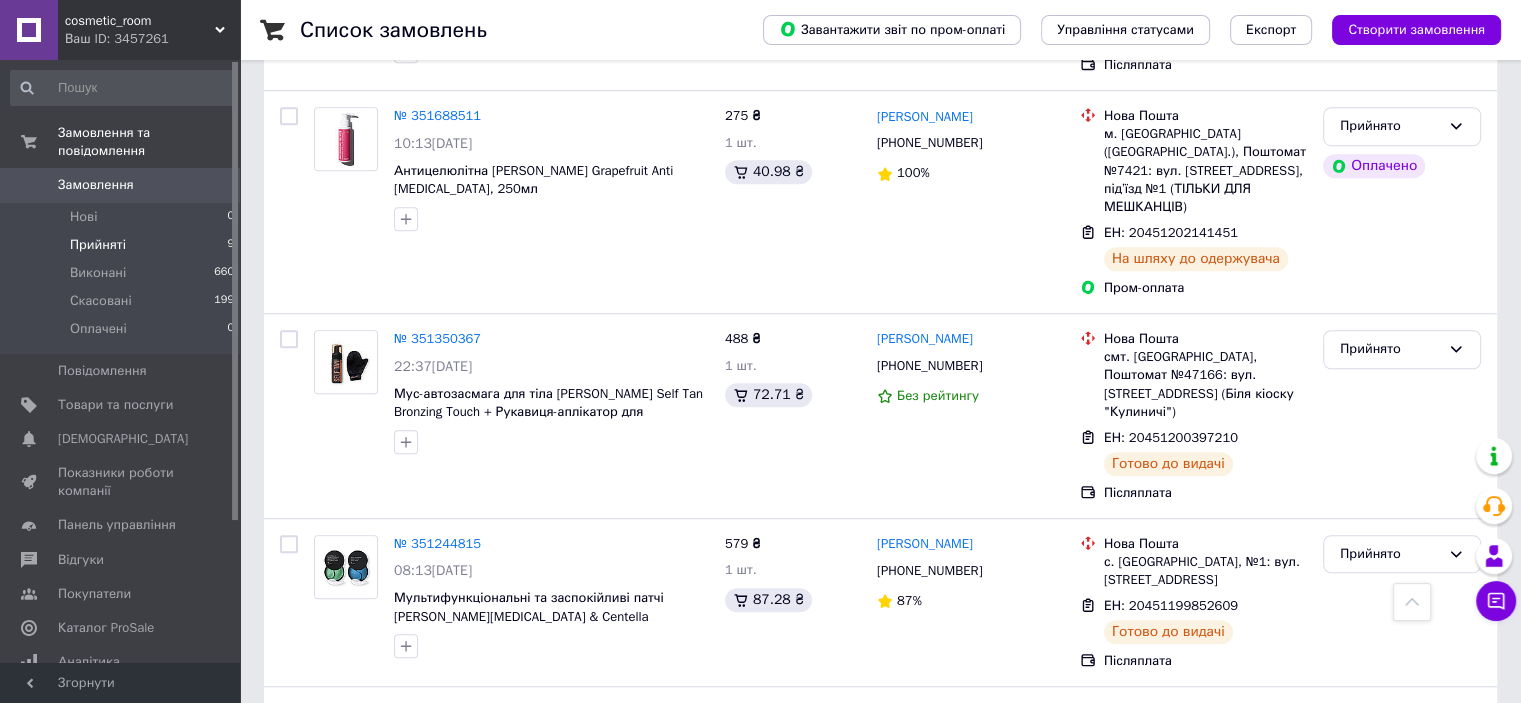 scroll, scrollTop: 1487, scrollLeft: 0, axis: vertical 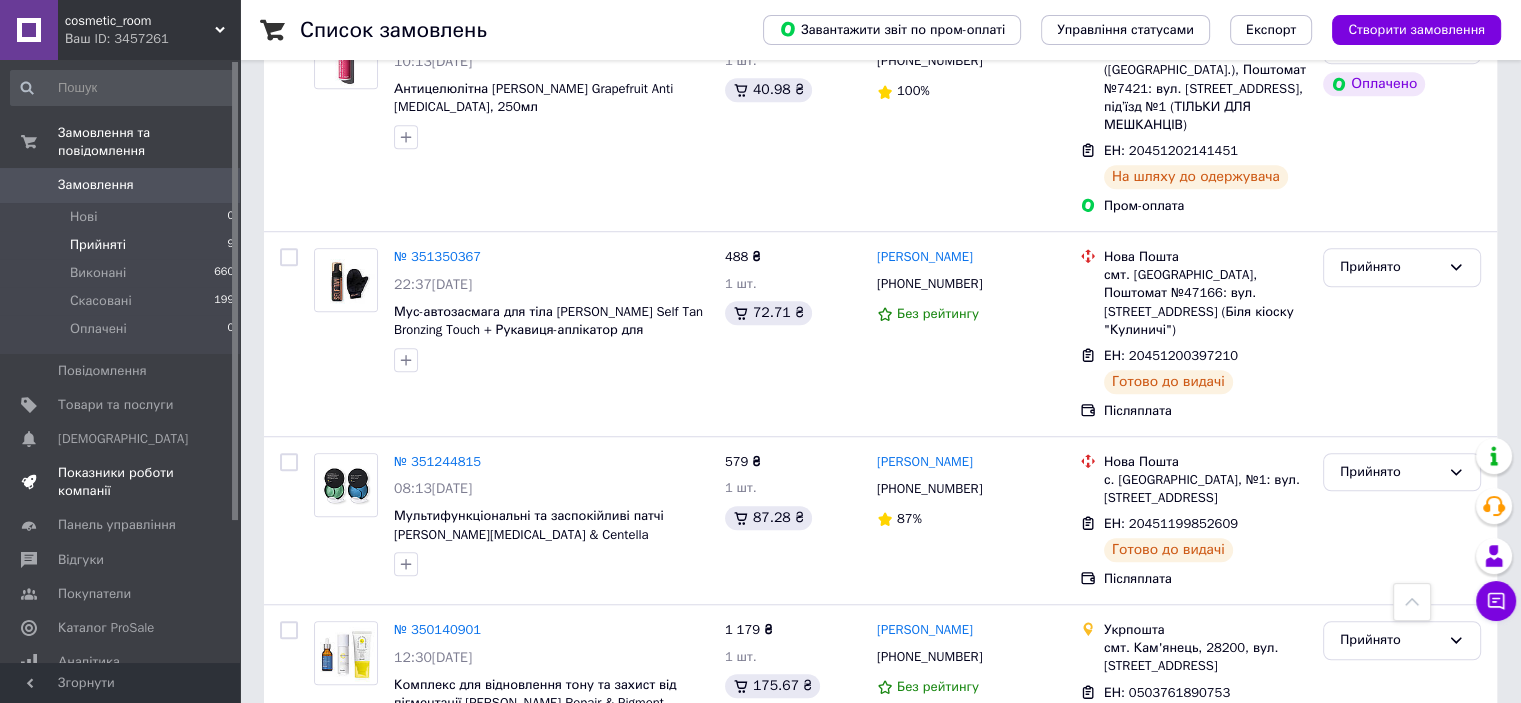 click on "Показники роботи компанії" at bounding box center (121, 482) 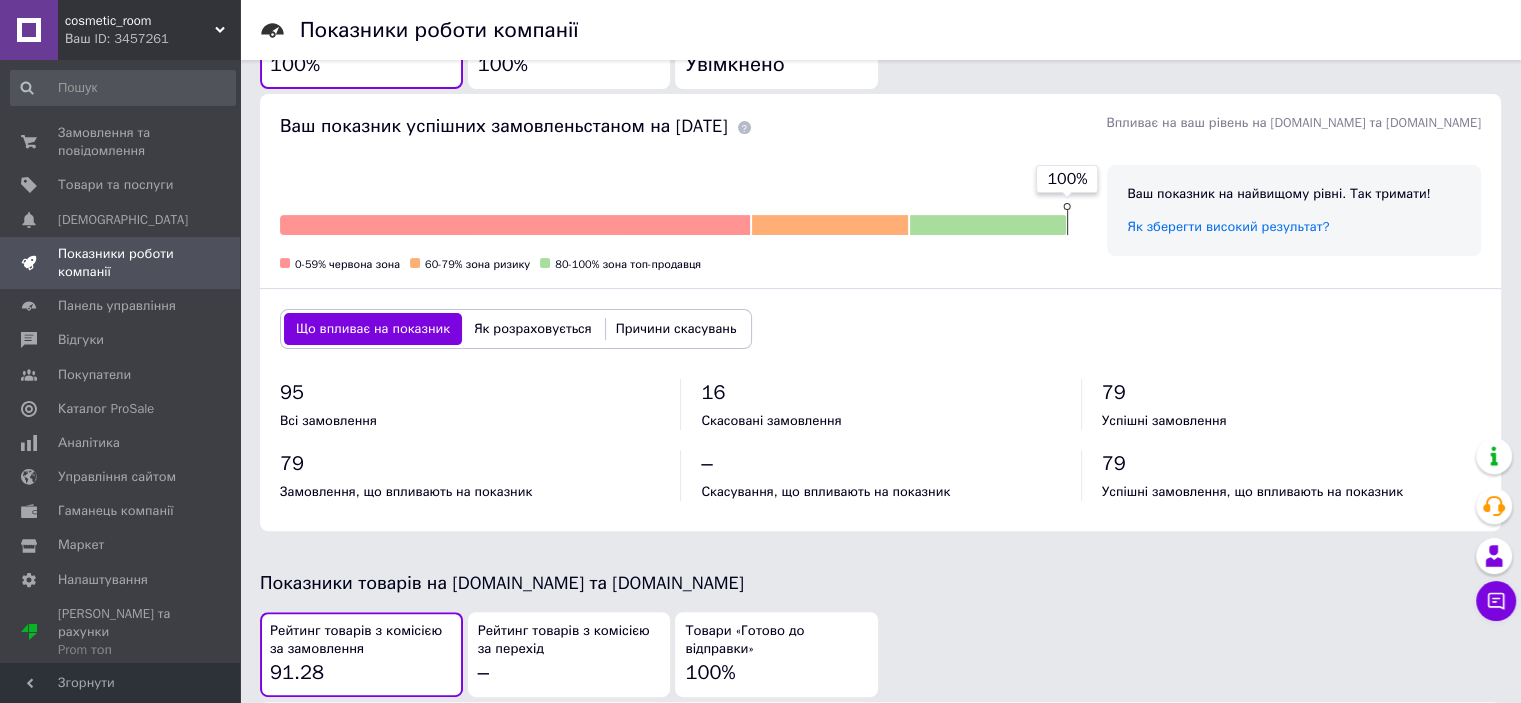 scroll, scrollTop: 800, scrollLeft: 0, axis: vertical 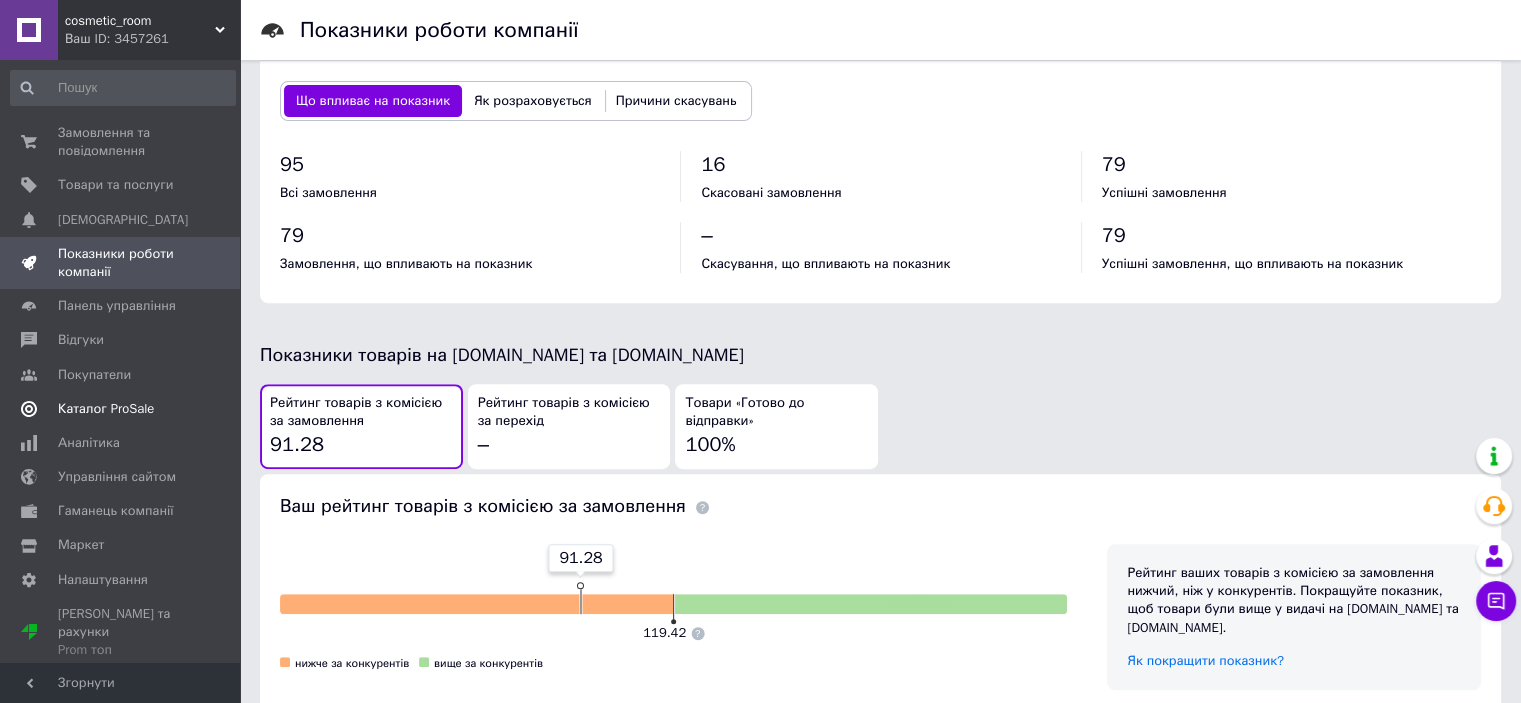 click on "Каталог ProSale" at bounding box center (106, 409) 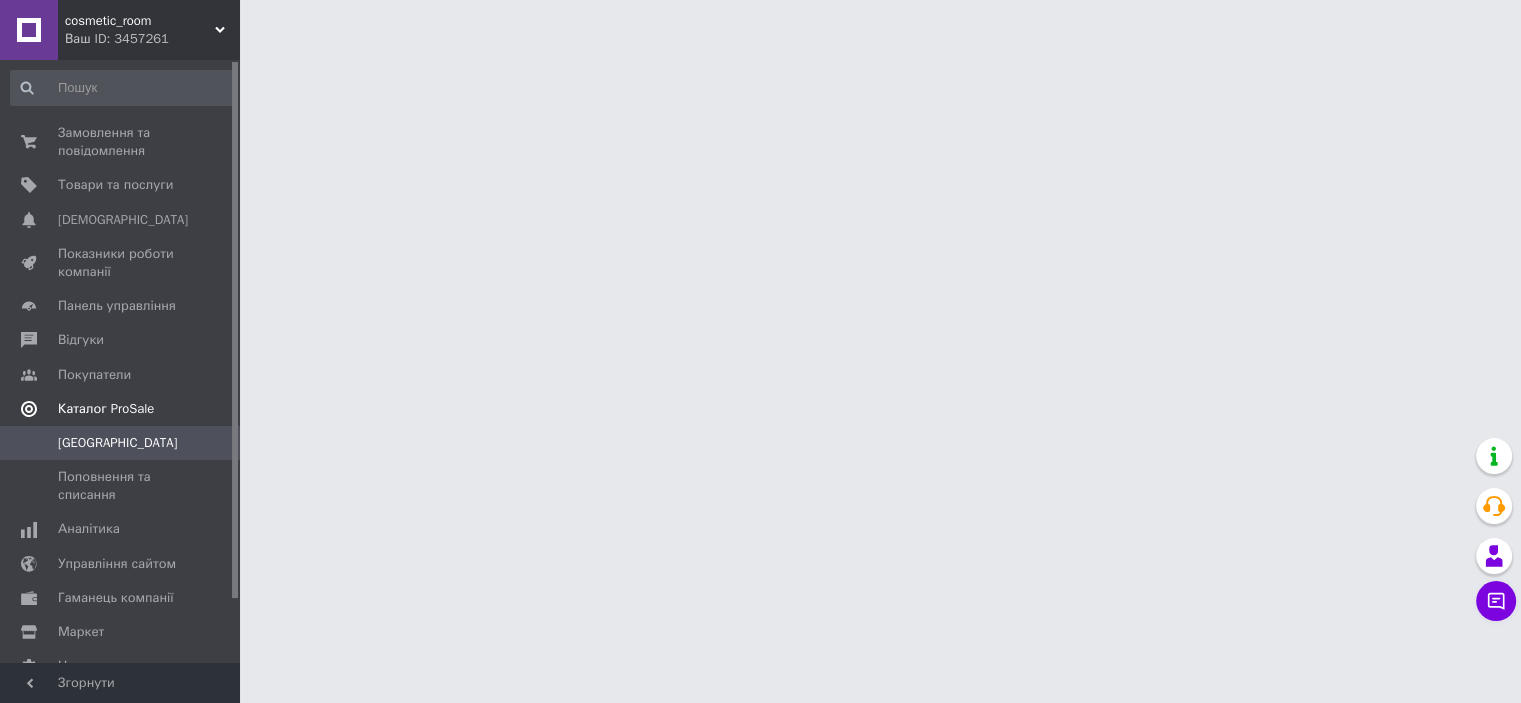 scroll, scrollTop: 0, scrollLeft: 0, axis: both 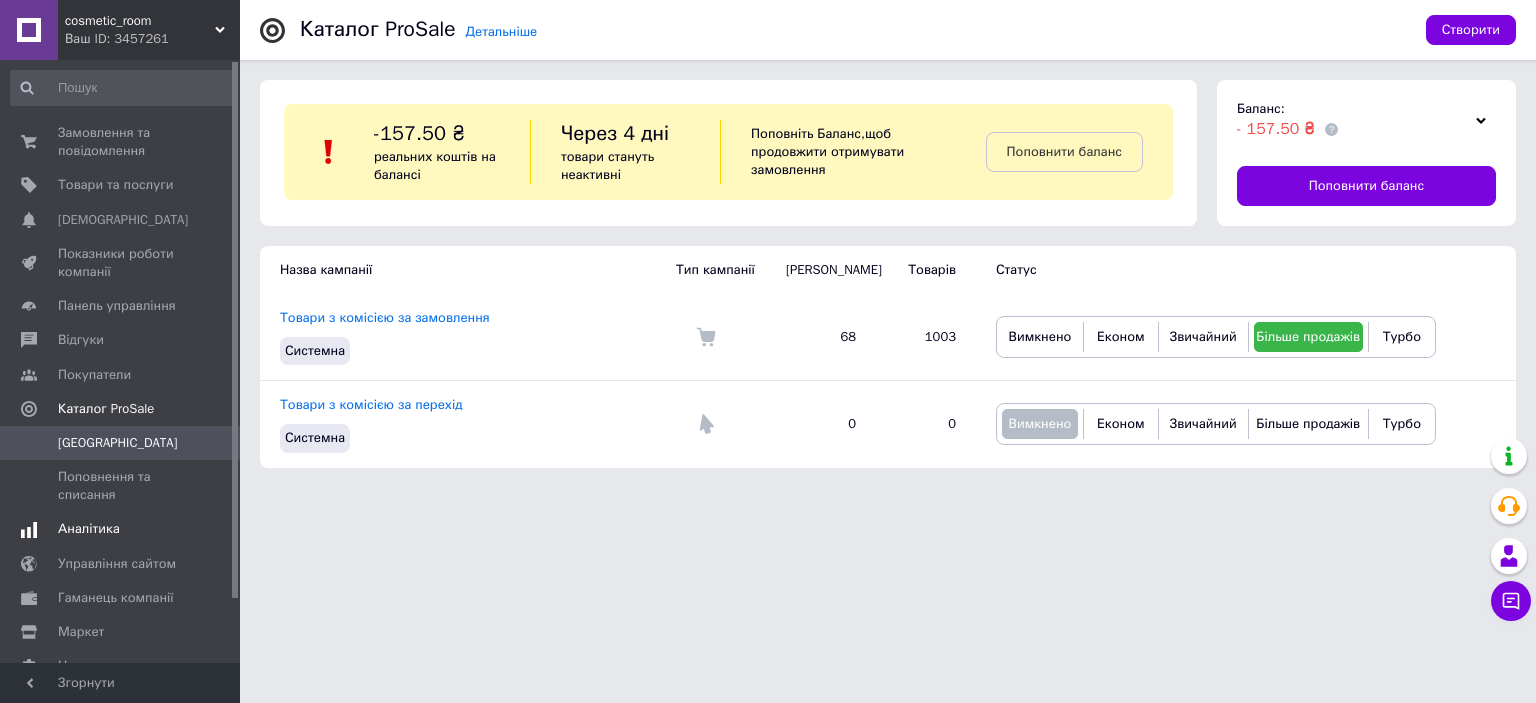 click on "Аналітика" at bounding box center [89, 529] 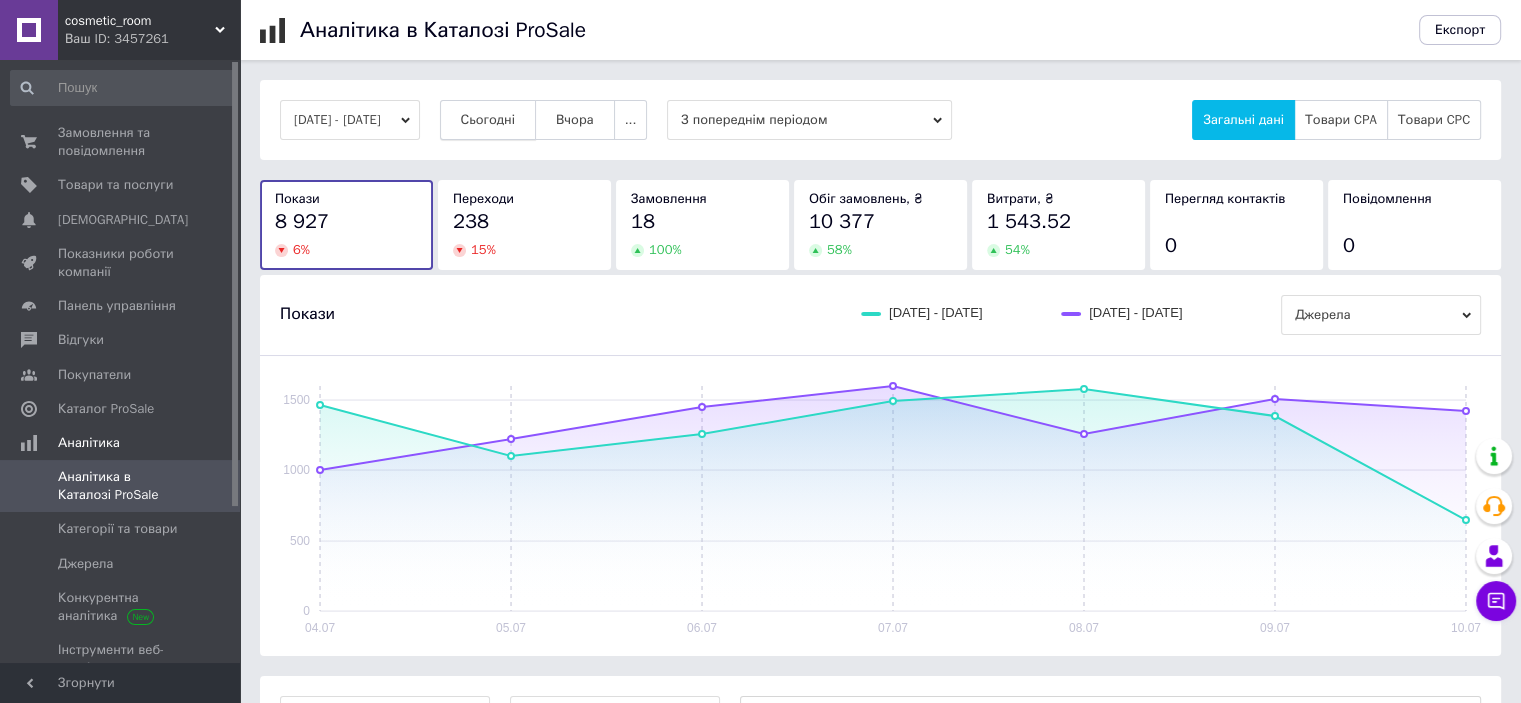 click on "Сьогодні" at bounding box center (488, 120) 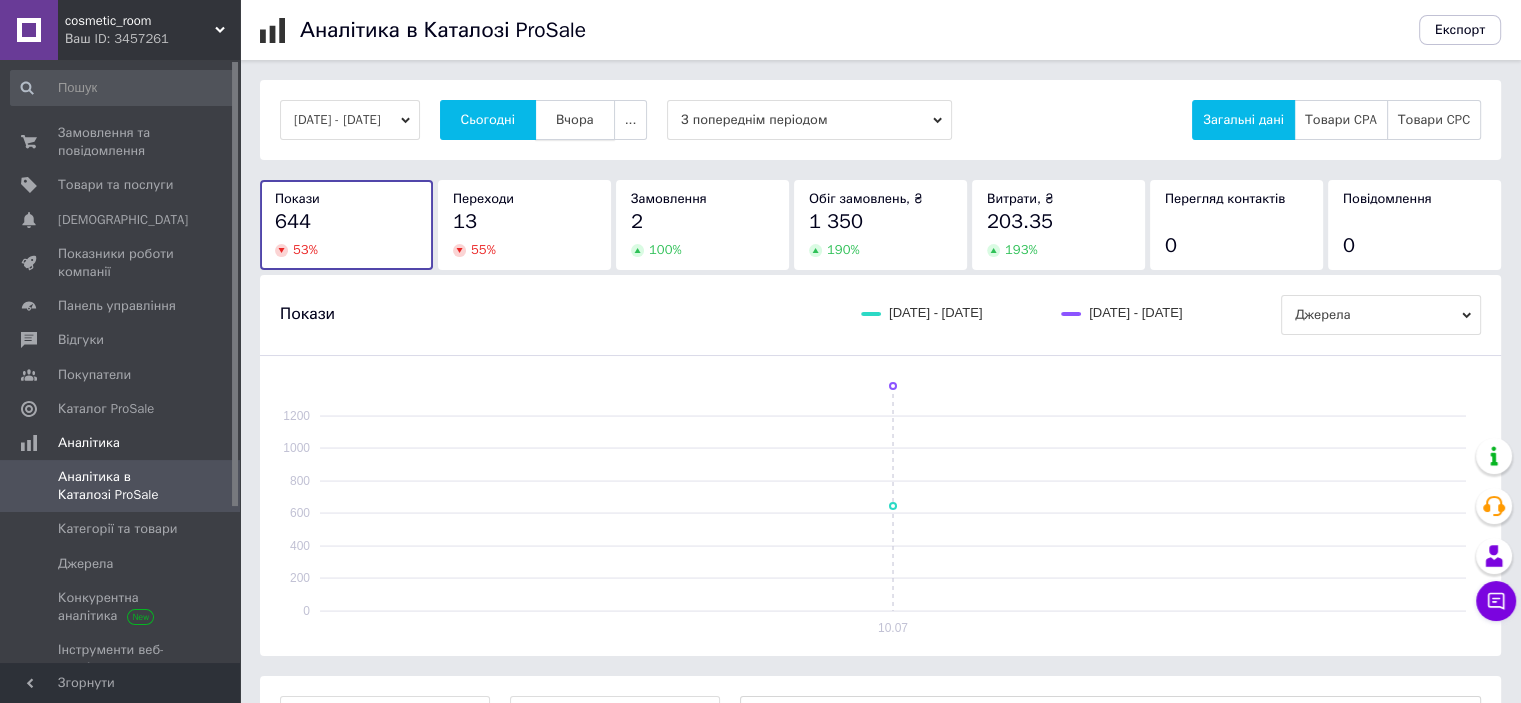 click on "Вчора" at bounding box center [575, 120] 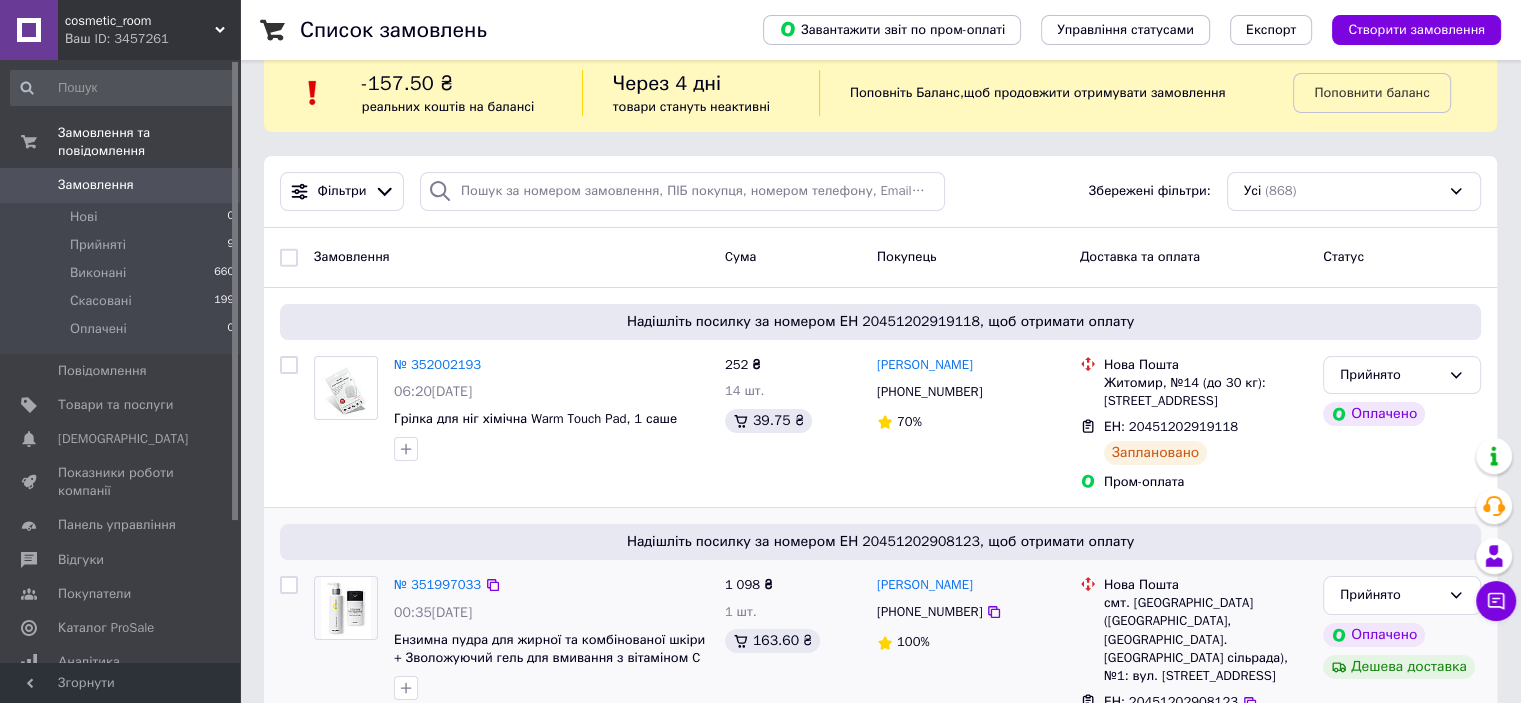 scroll, scrollTop: 0, scrollLeft: 0, axis: both 